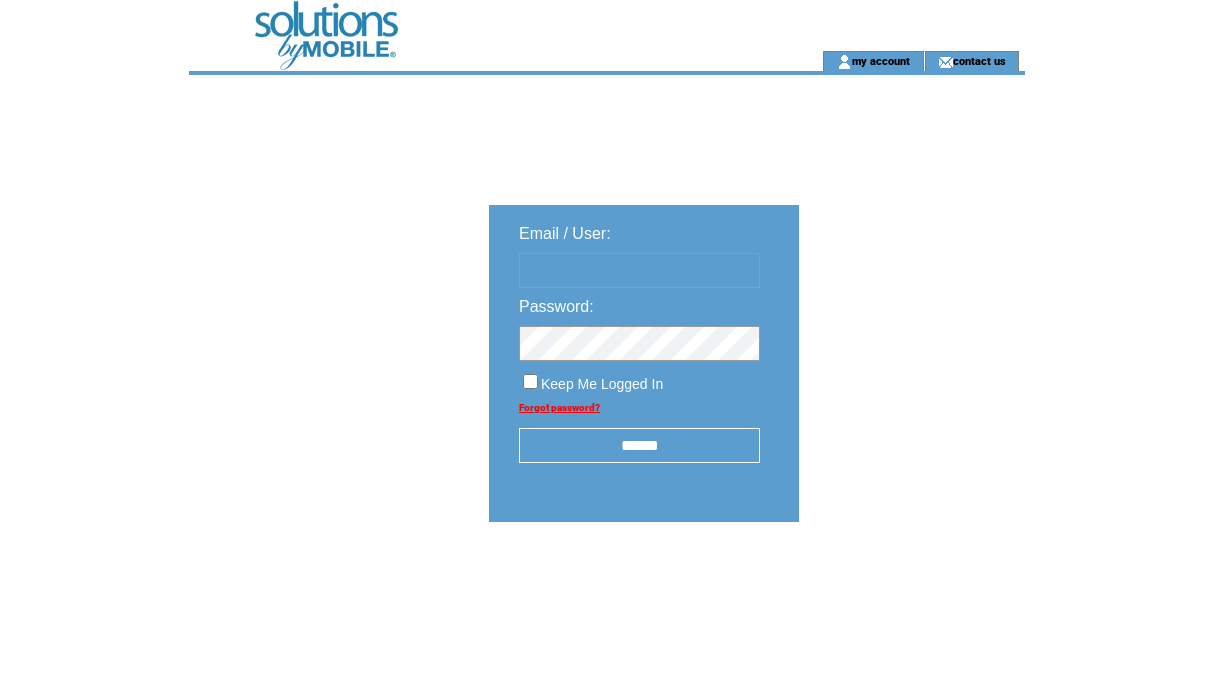 scroll, scrollTop: 0, scrollLeft: 0, axis: both 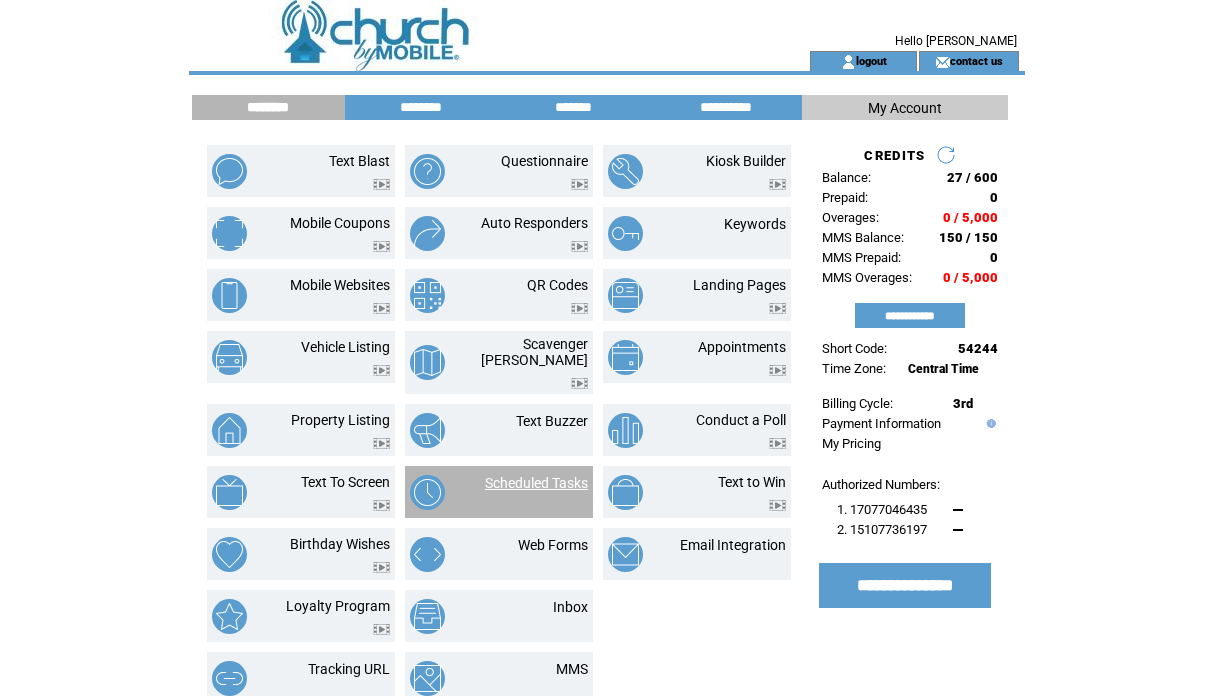 click on "Scheduled Tasks" at bounding box center (536, 483) 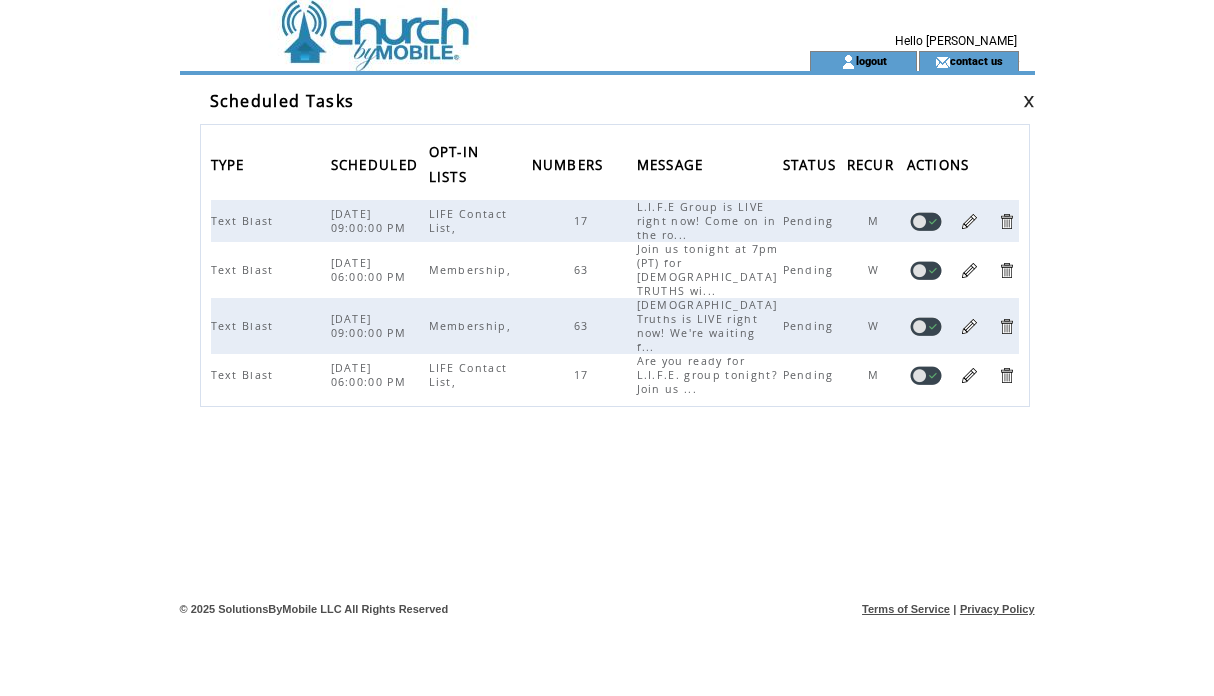 scroll, scrollTop: 0, scrollLeft: 0, axis: both 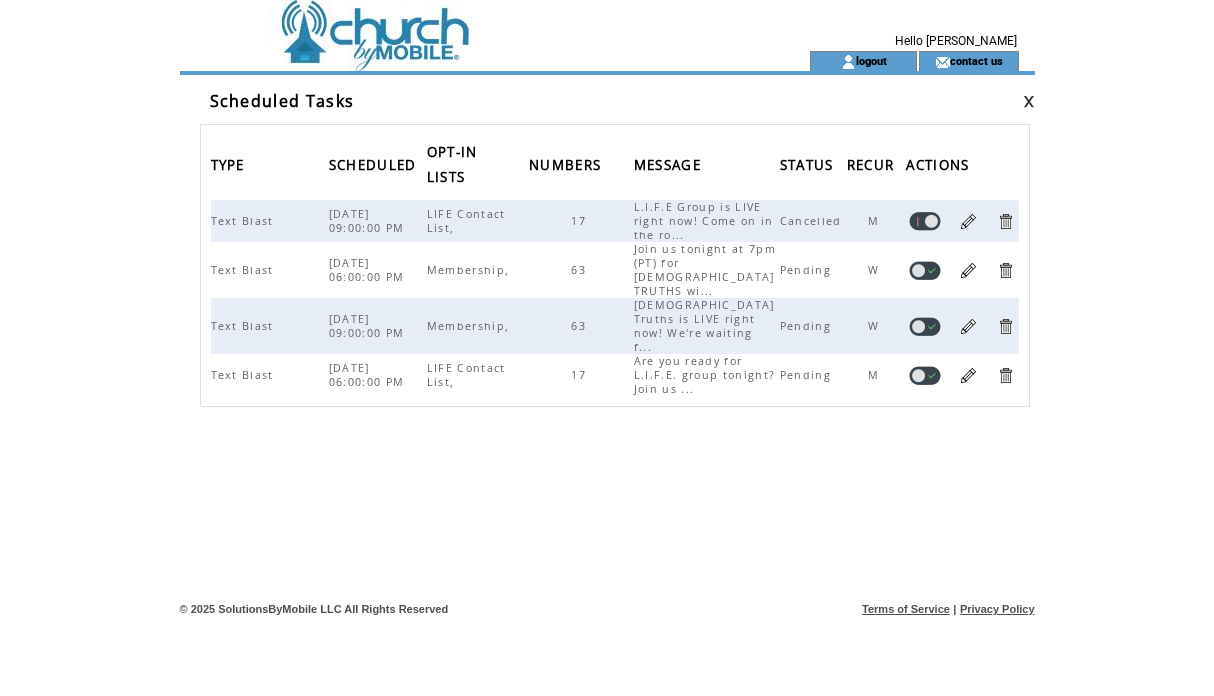 click at bounding box center [463, 25] 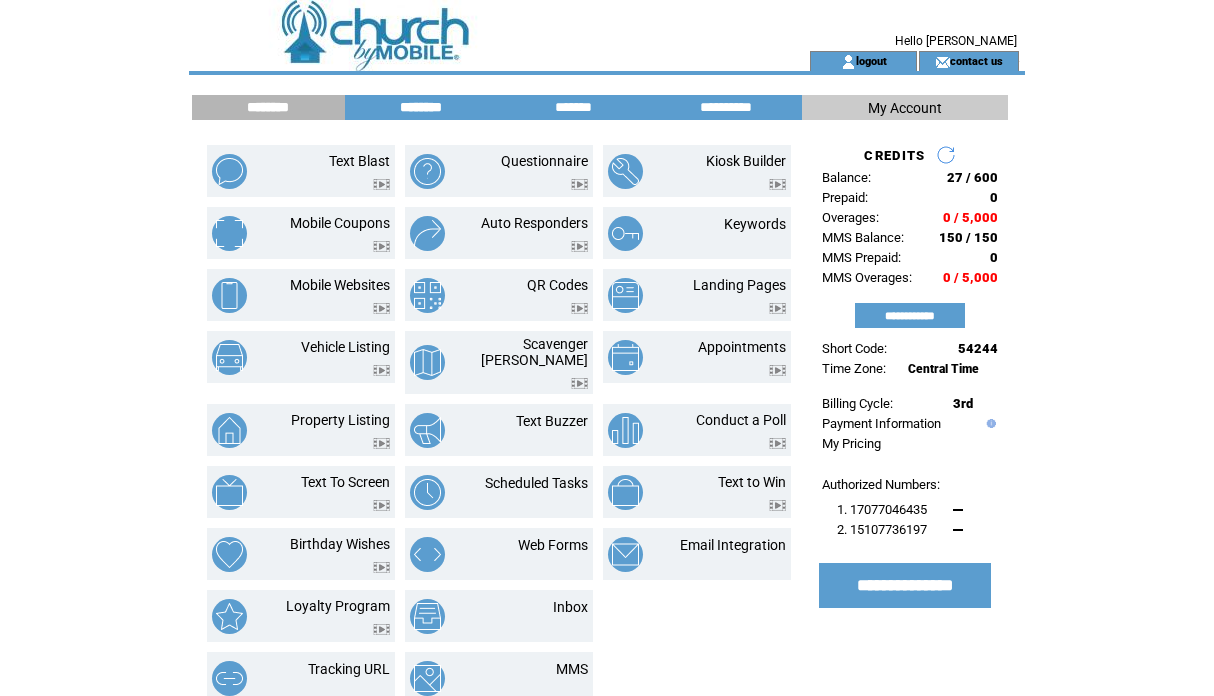scroll, scrollTop: 0, scrollLeft: 0, axis: both 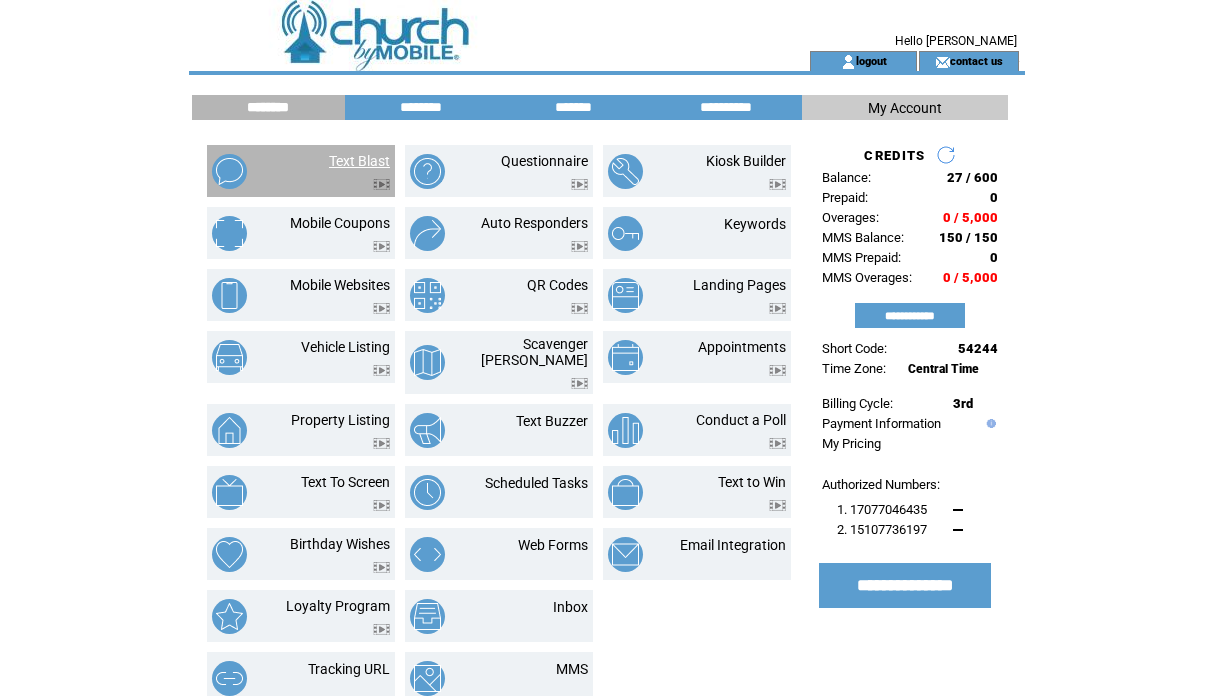 click on "Text Blast" at bounding box center [359, 161] 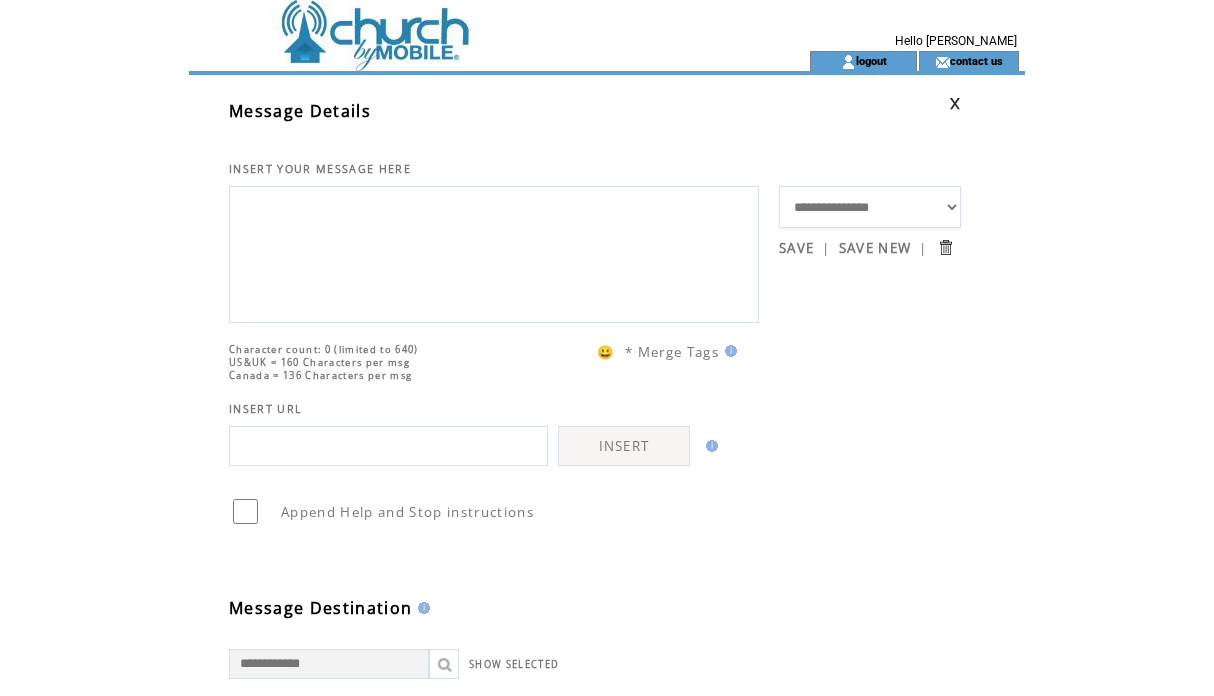 scroll, scrollTop: 0, scrollLeft: 0, axis: both 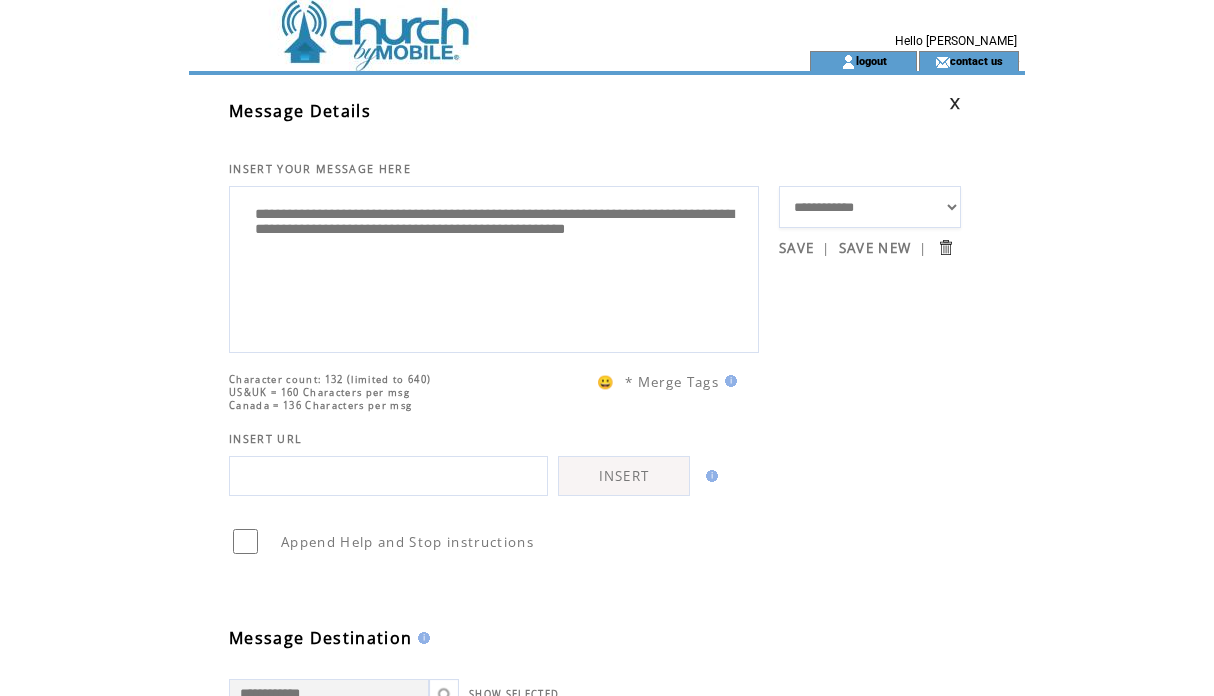 select on "*****" 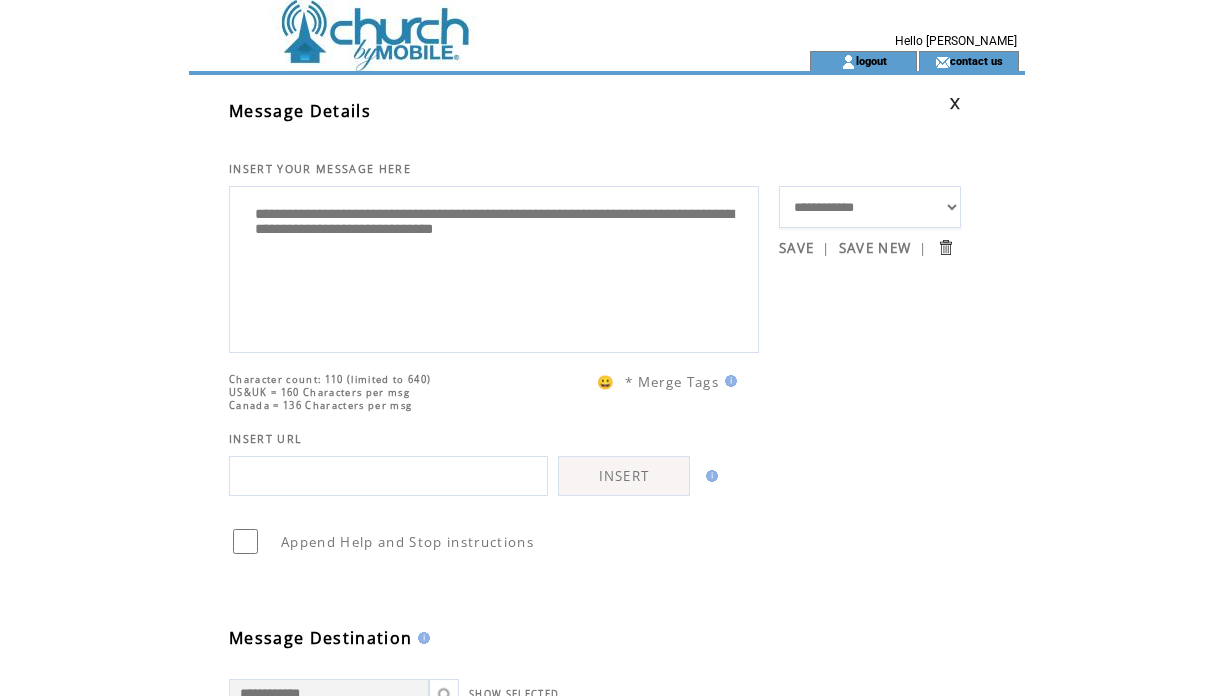 click on "**********" at bounding box center [494, 267] 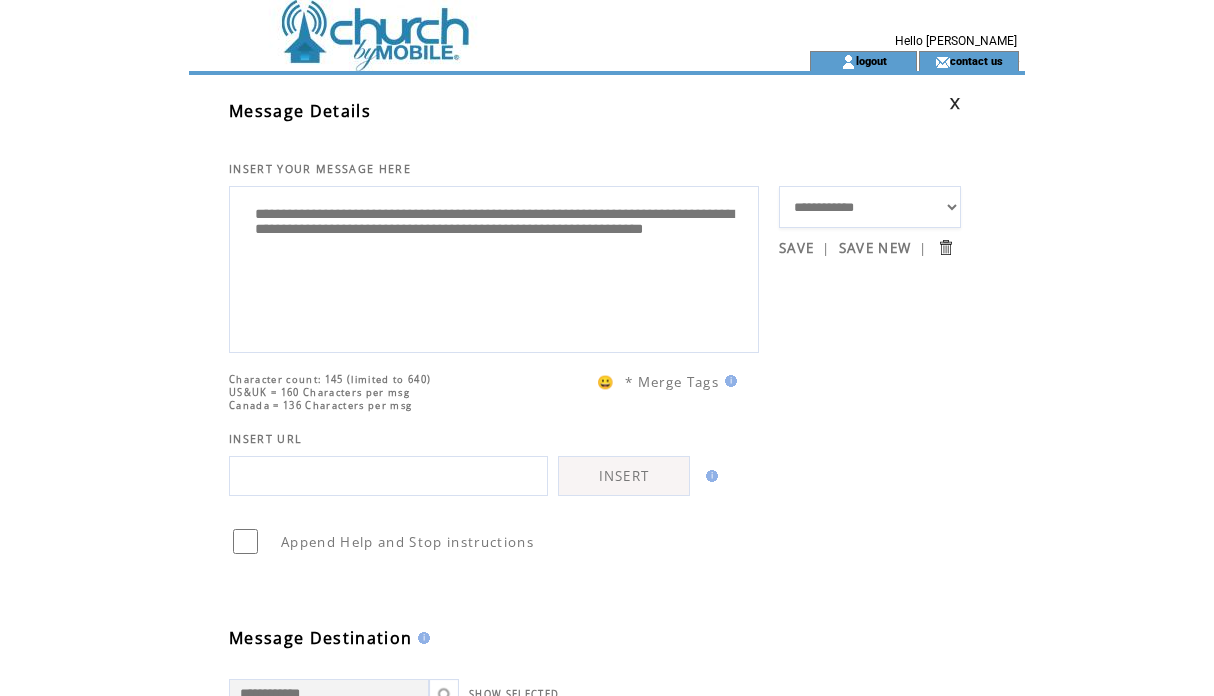 drag, startPoint x: 265, startPoint y: 217, endPoint x: 359, endPoint y: 216, distance: 94.00532 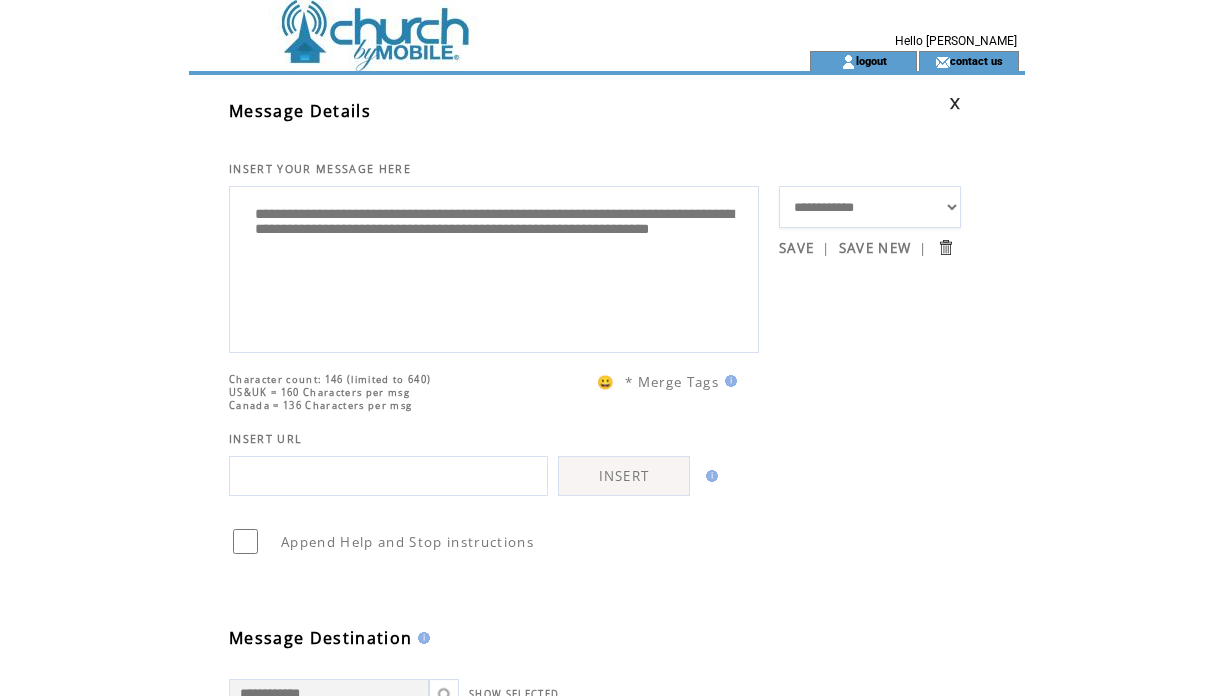 type on "**********" 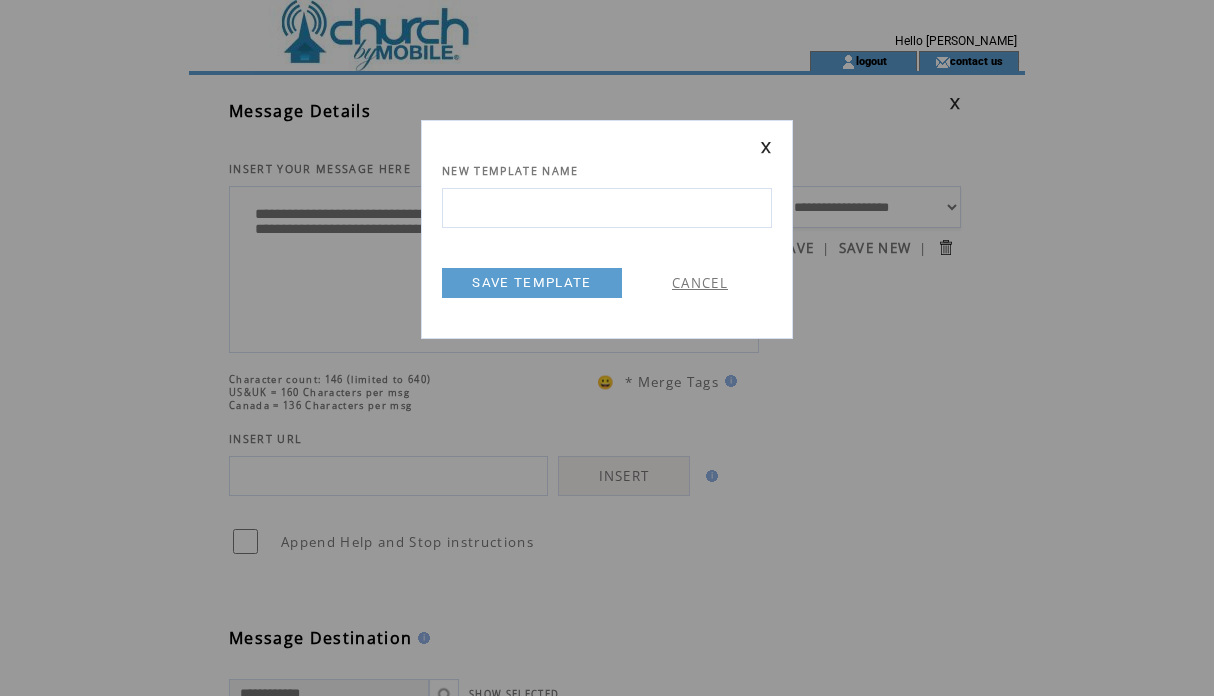 scroll, scrollTop: 0, scrollLeft: 0, axis: both 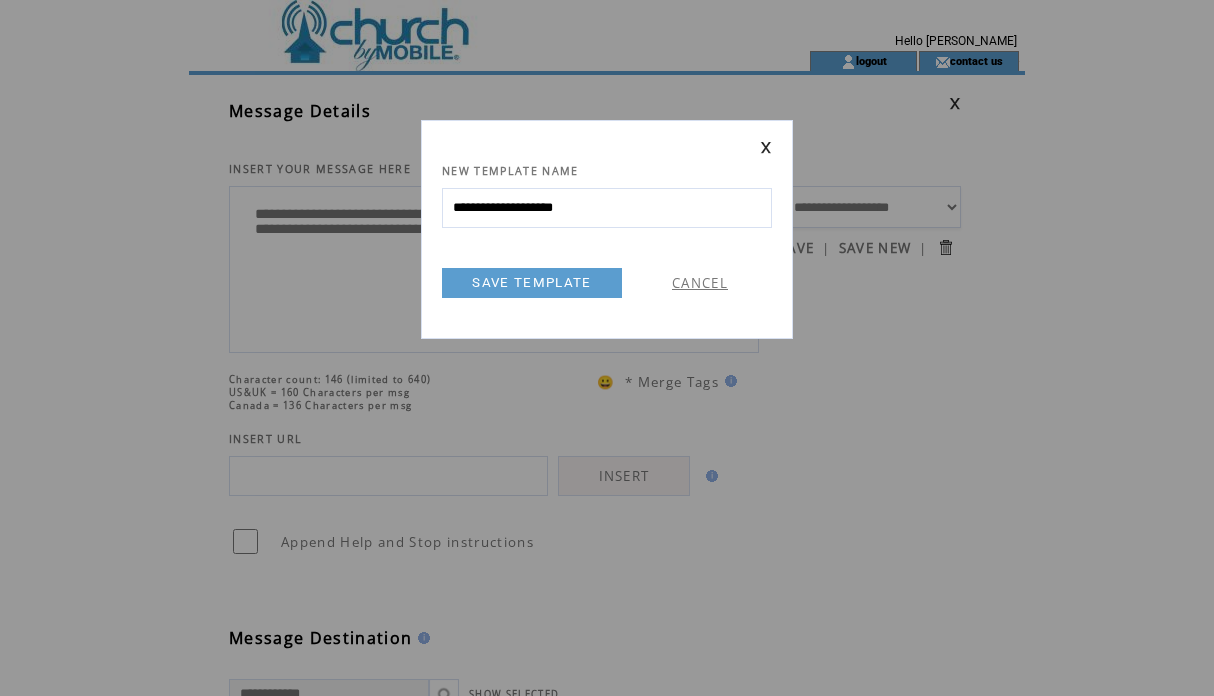 type on "**********" 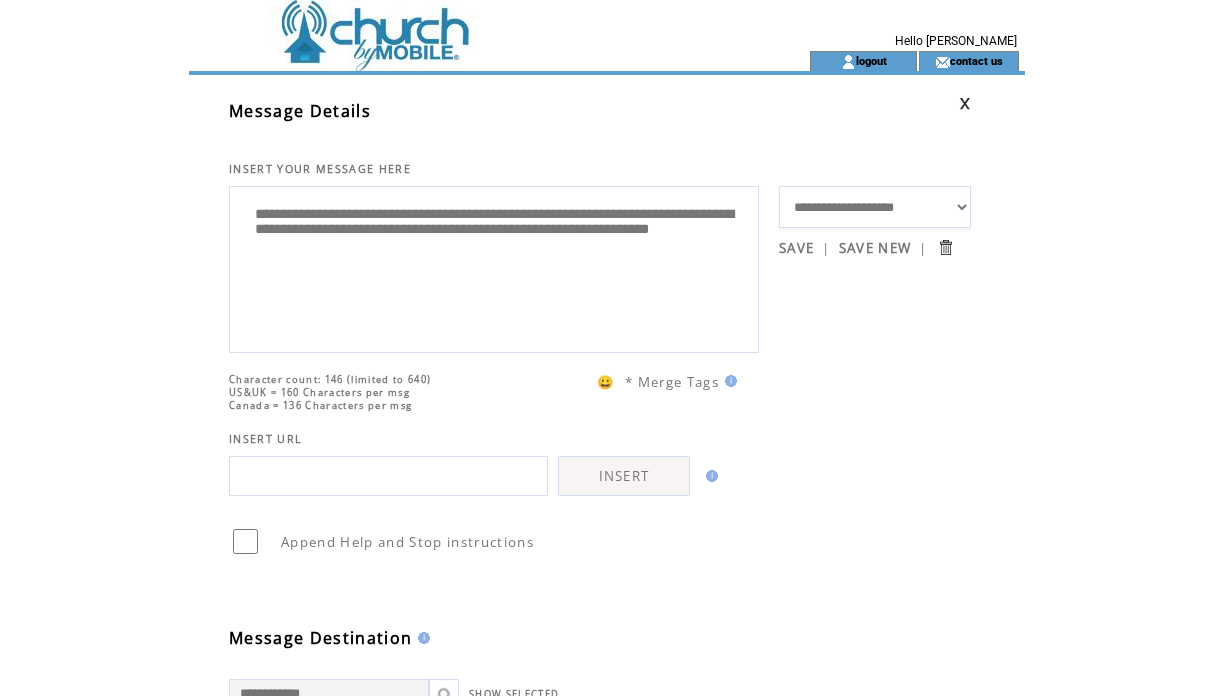 click on "Append Help and Stop instructions" at bounding box center [600, 526] 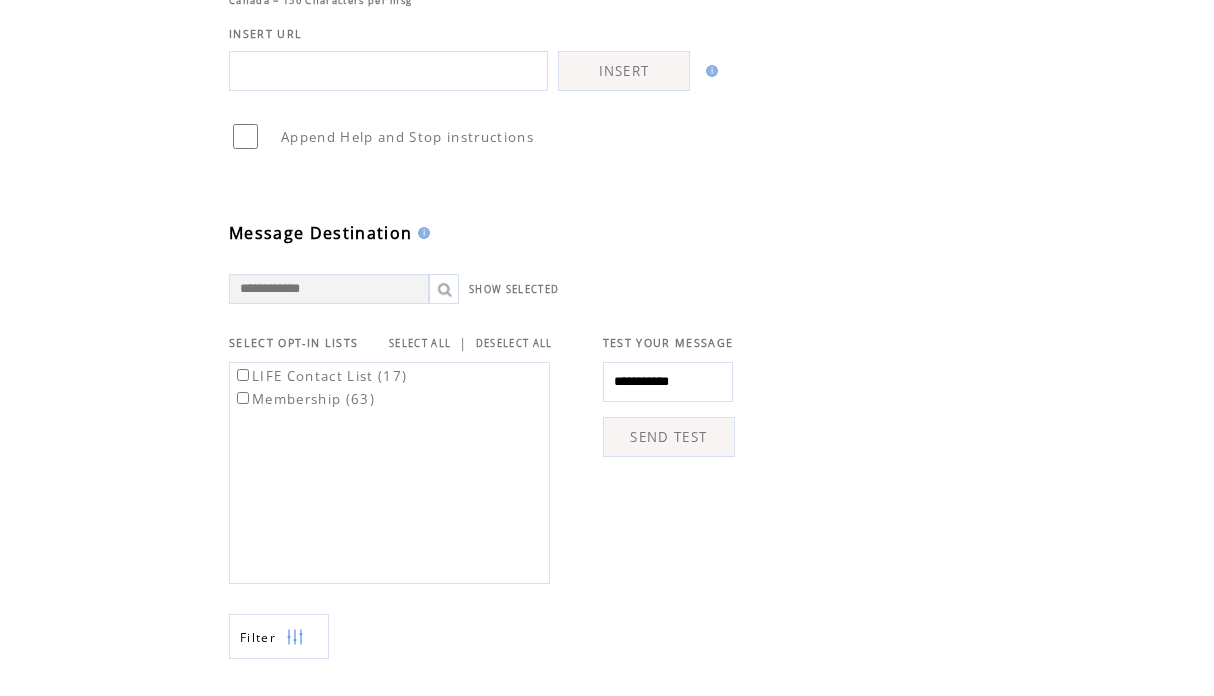 scroll, scrollTop: 415, scrollLeft: 0, axis: vertical 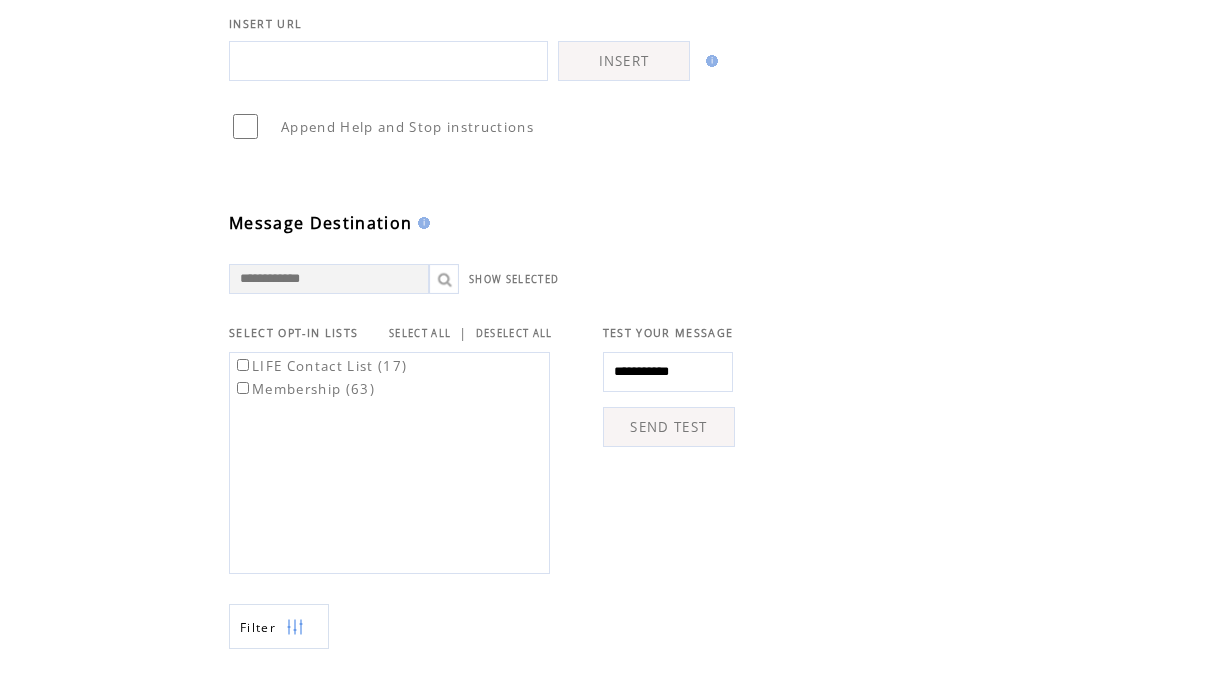 click on "**********" at bounding box center (644, 458) 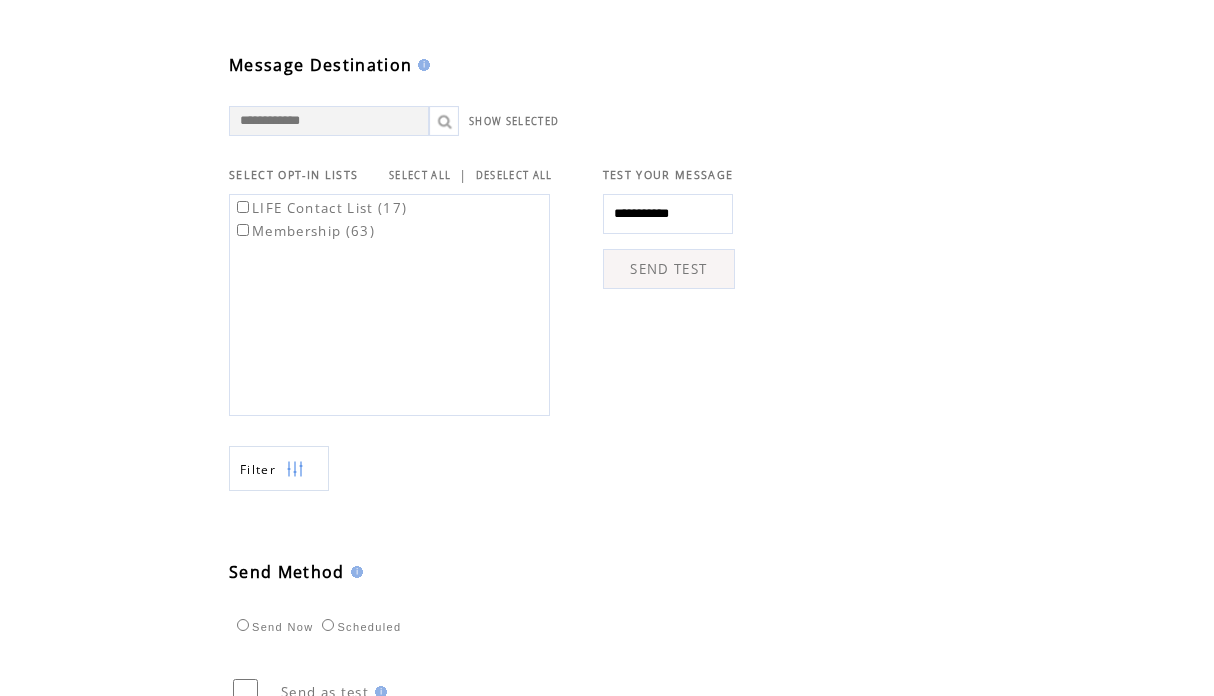 scroll, scrollTop: 597, scrollLeft: 0, axis: vertical 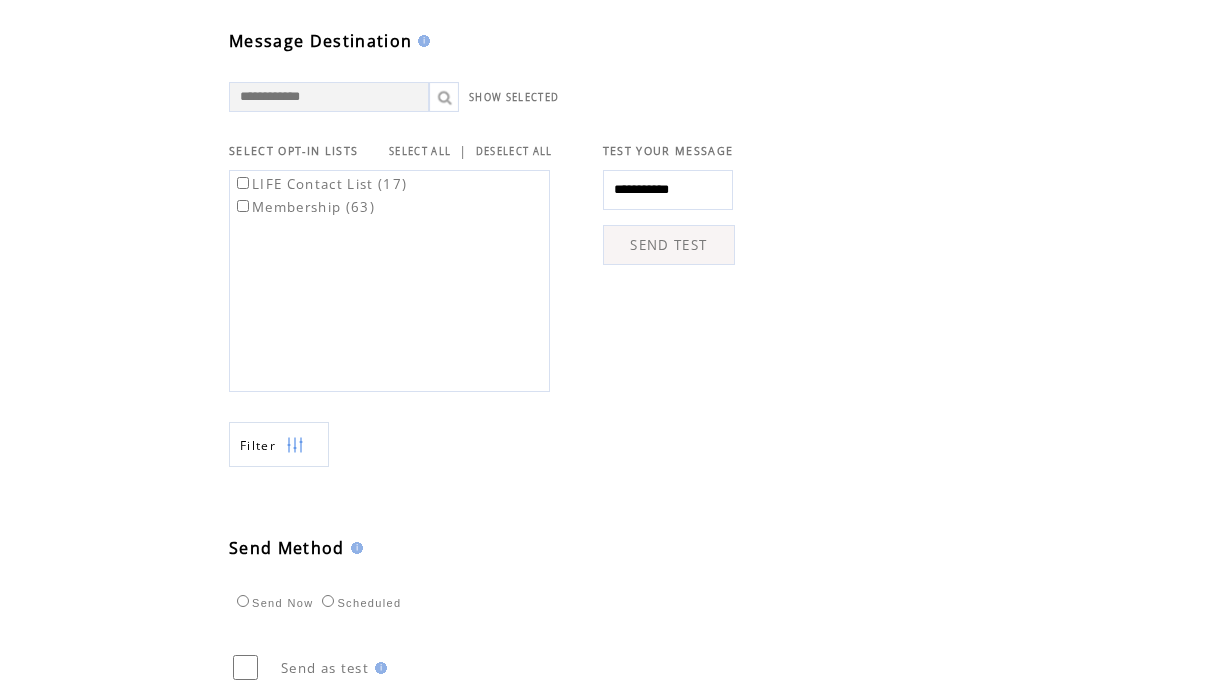 click on "Filter" at bounding box center [504, 429] 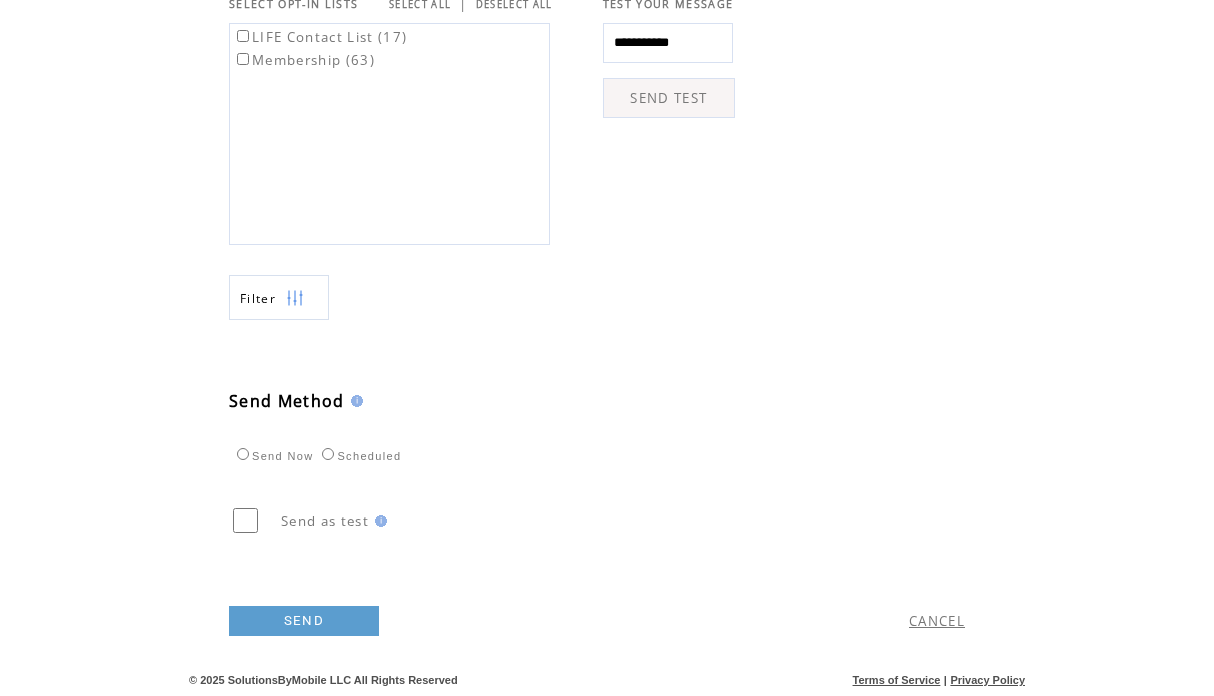 scroll, scrollTop: 755, scrollLeft: 0, axis: vertical 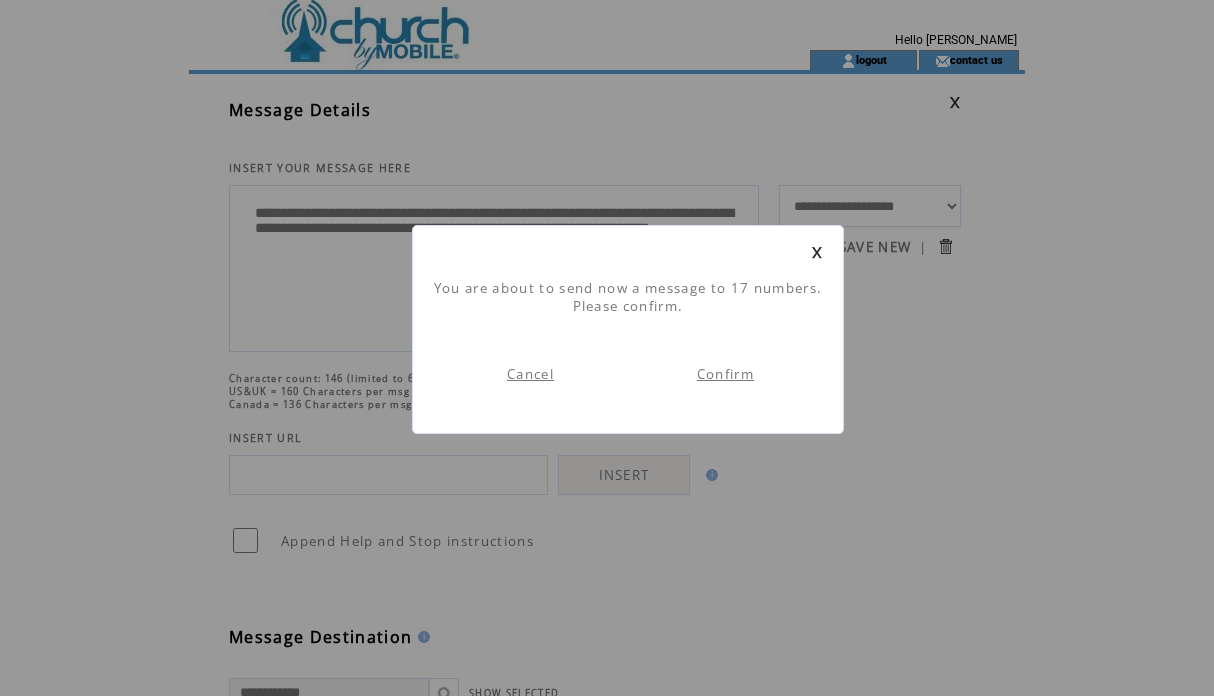 click on "Confirm" at bounding box center [725, 374] 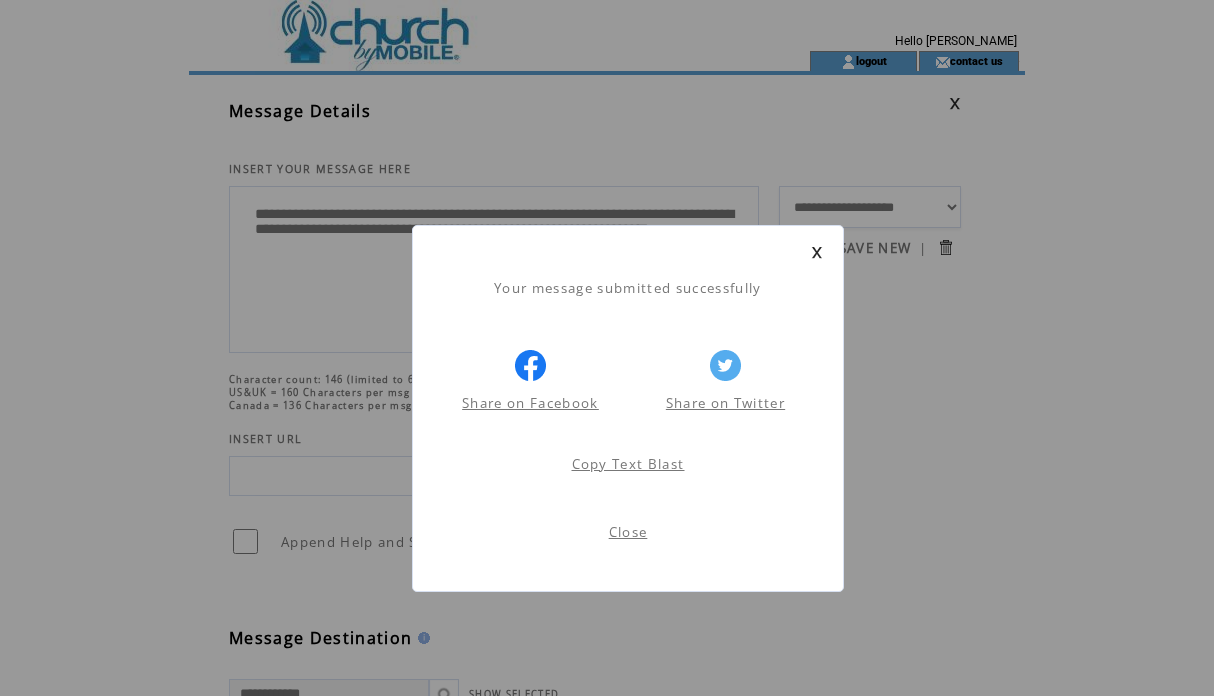 scroll, scrollTop: 1, scrollLeft: 0, axis: vertical 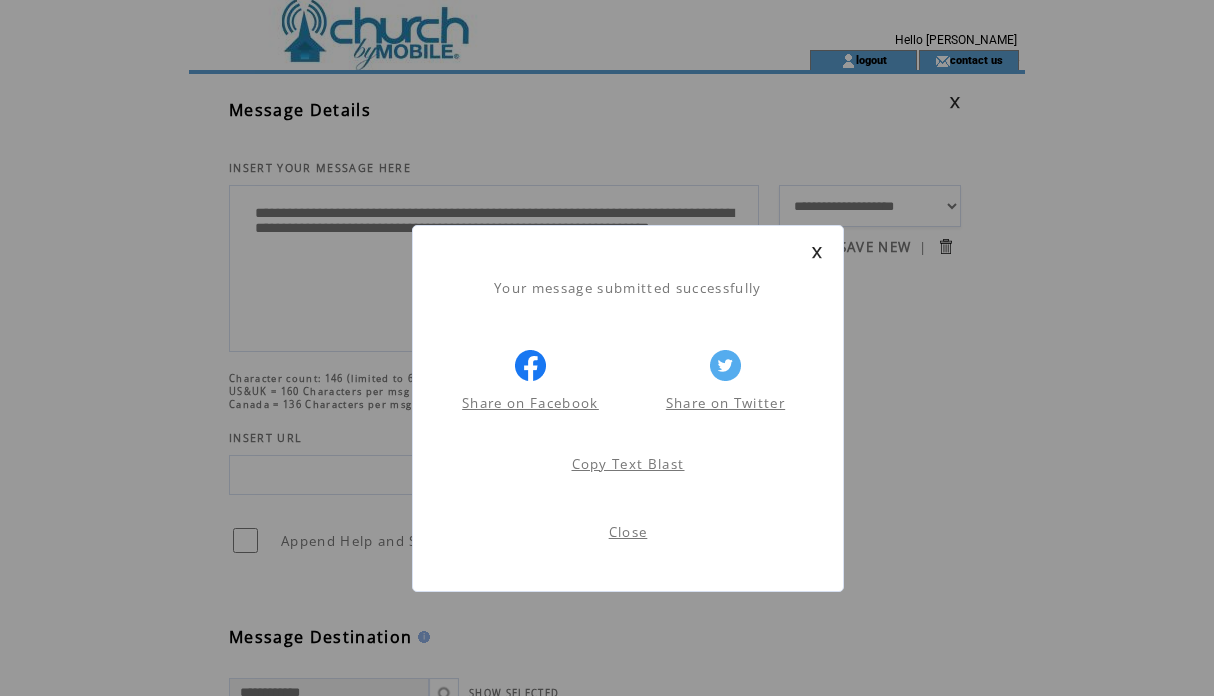 click on "Close" at bounding box center (628, 532) 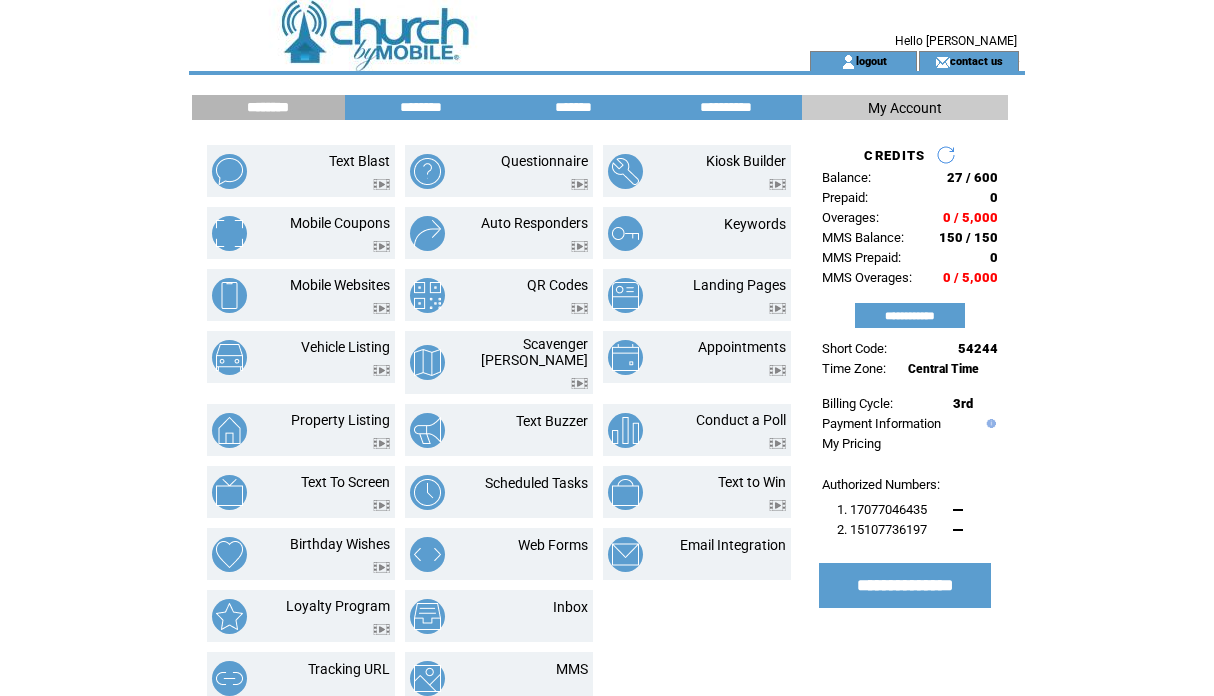 scroll, scrollTop: 0, scrollLeft: 0, axis: both 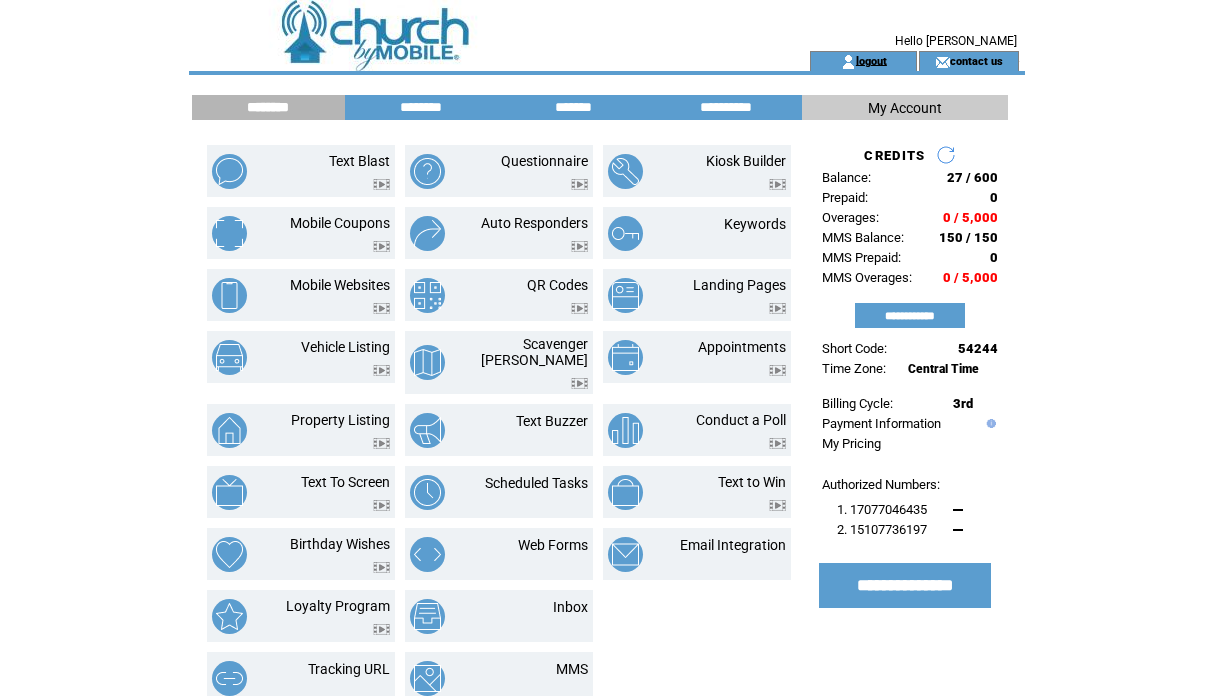 click on "logout" at bounding box center [871, 60] 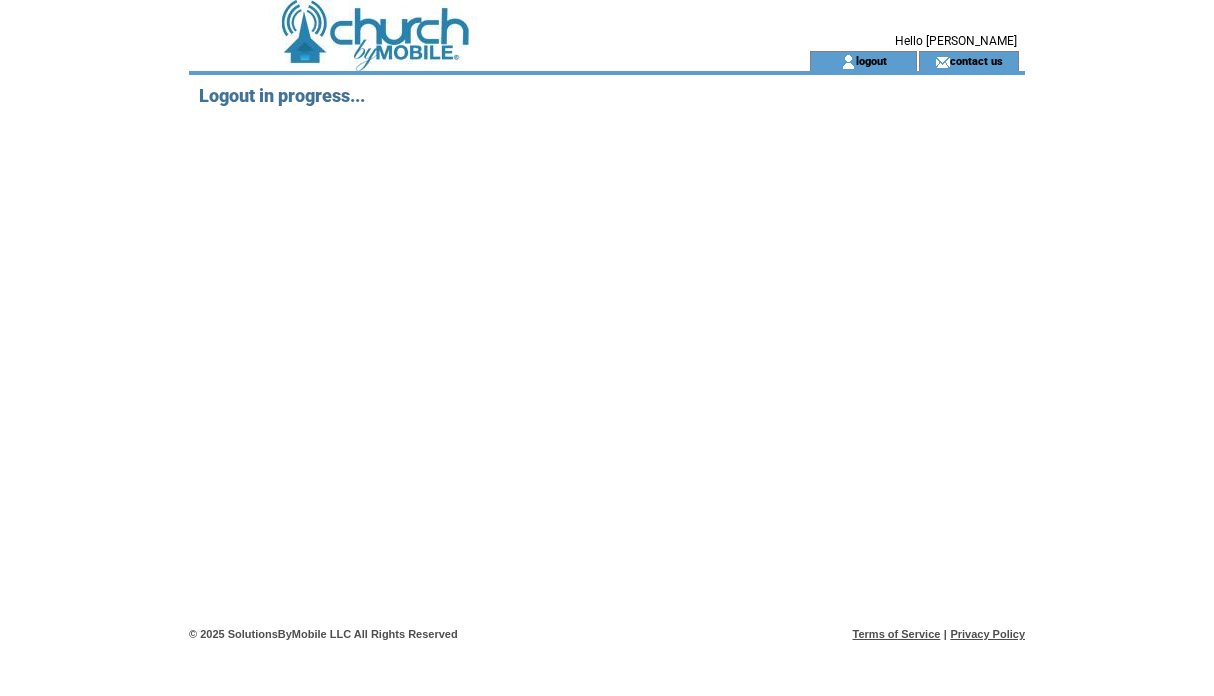 scroll, scrollTop: 0, scrollLeft: 0, axis: both 